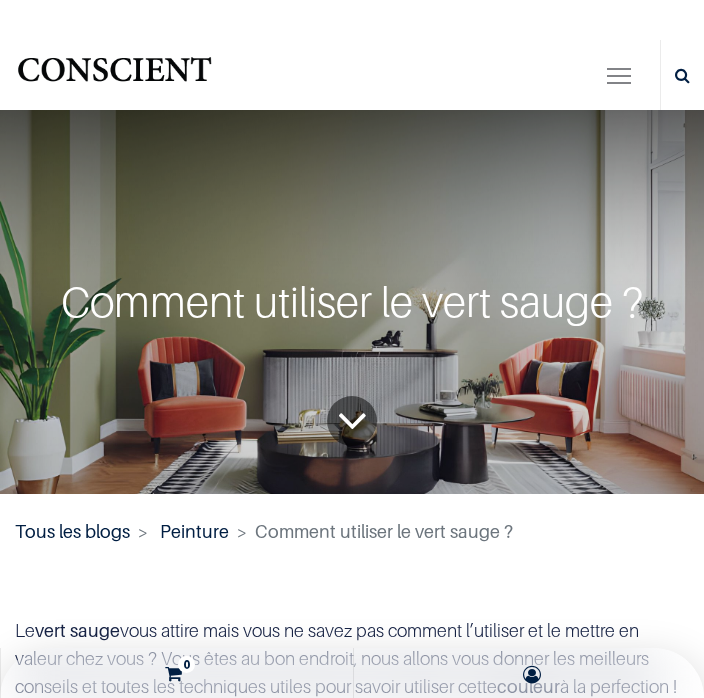 scroll, scrollTop: 0, scrollLeft: 0, axis: both 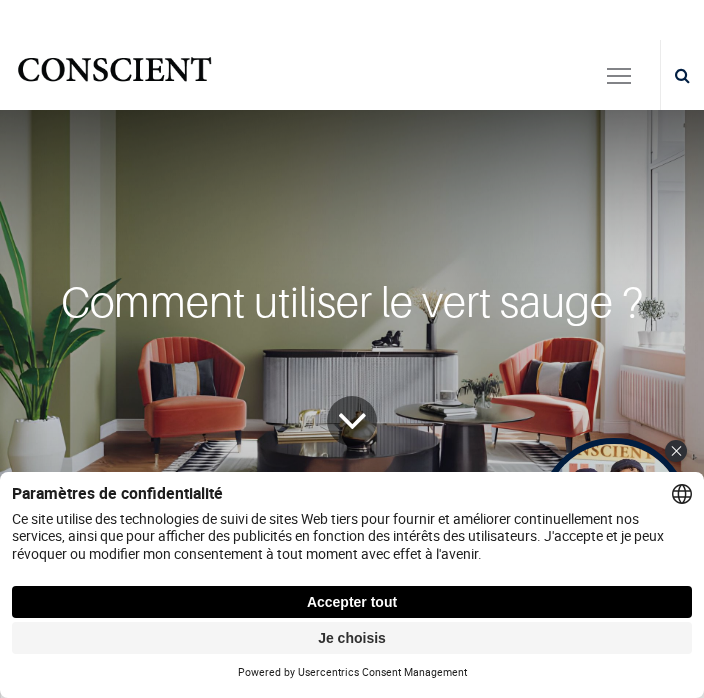 click on "Accepter tout" at bounding box center (352, 602) 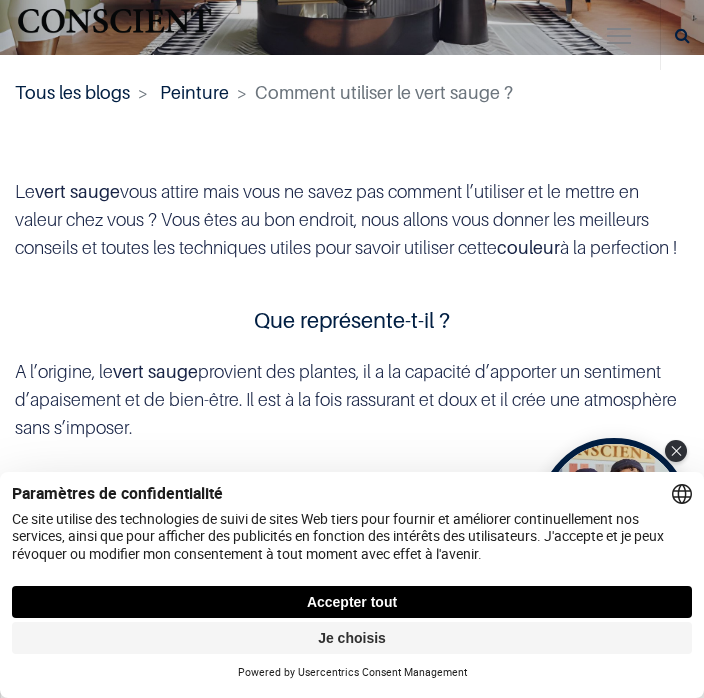 scroll, scrollTop: 376, scrollLeft: 0, axis: vertical 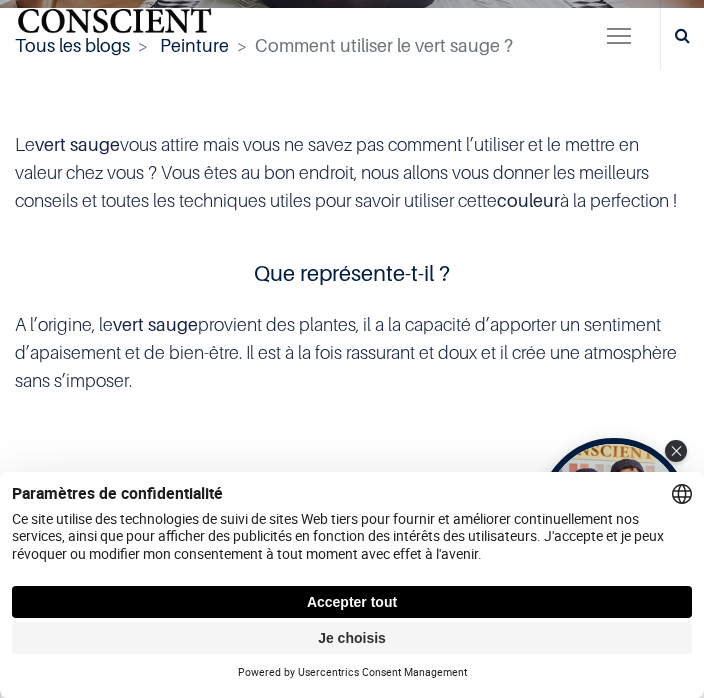 click on "Accepter tout" at bounding box center (352, 602) 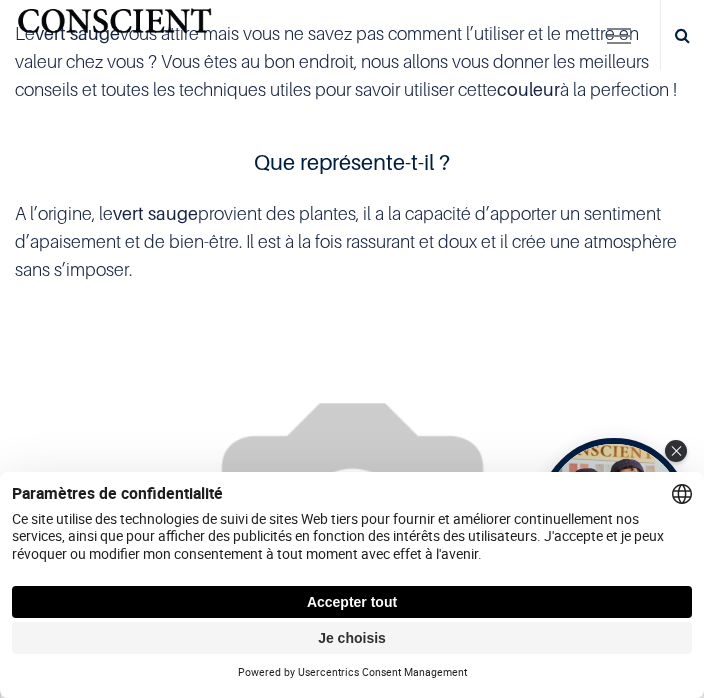 scroll, scrollTop: 0, scrollLeft: 0, axis: both 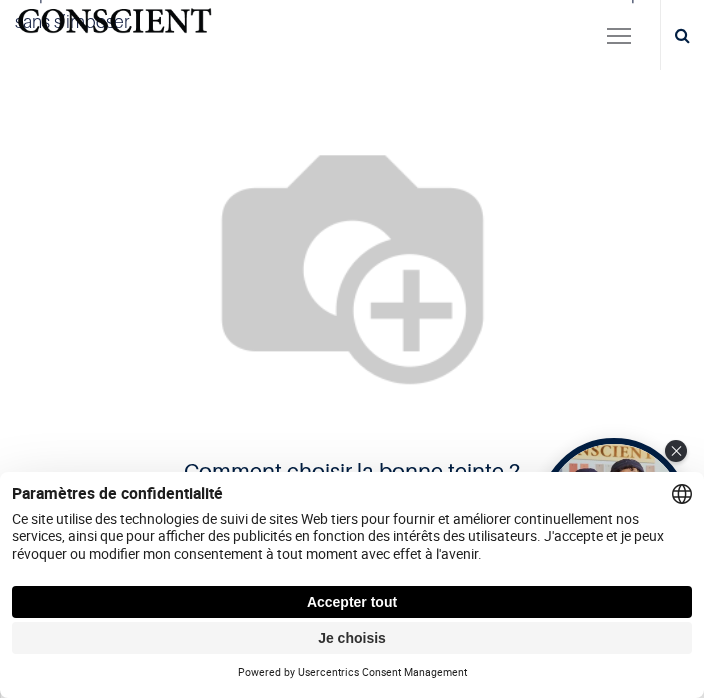 click at bounding box center (352, 260) 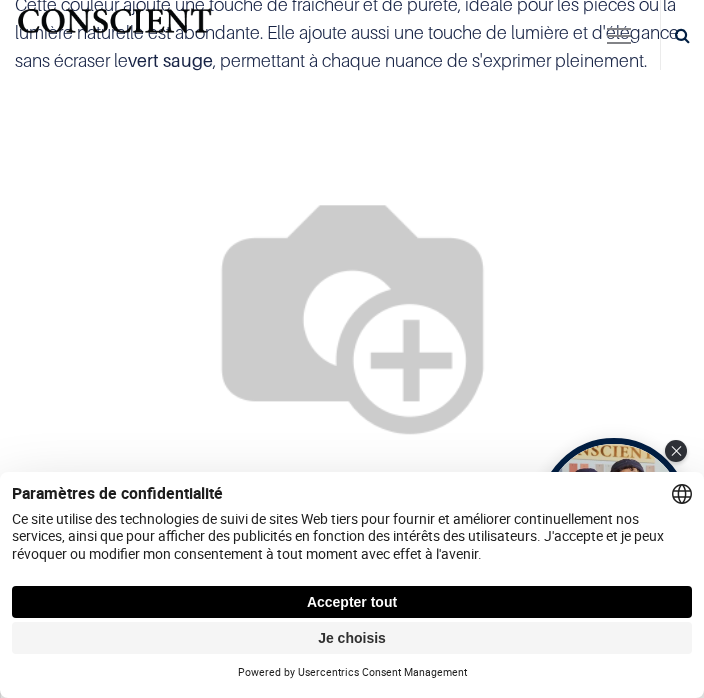 scroll, scrollTop: 2722, scrollLeft: 0, axis: vertical 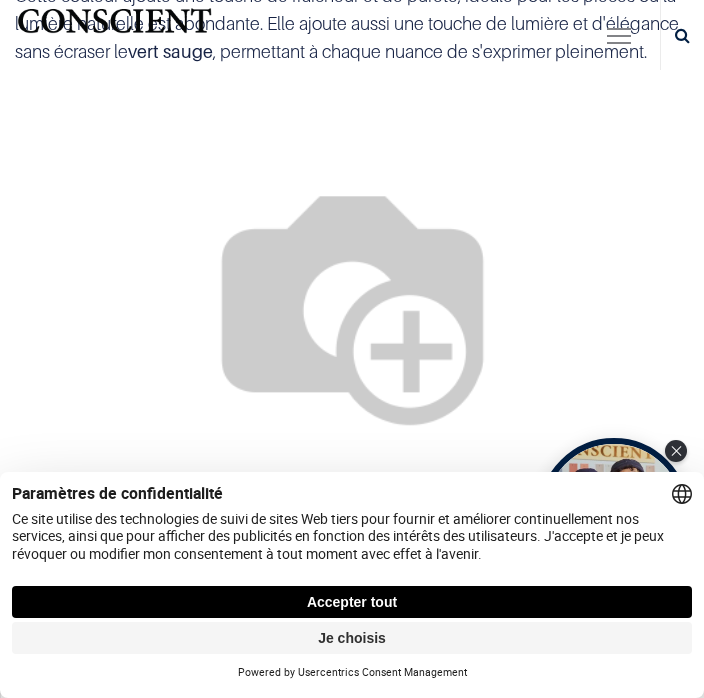 click on "Accepter tout" at bounding box center [352, 602] 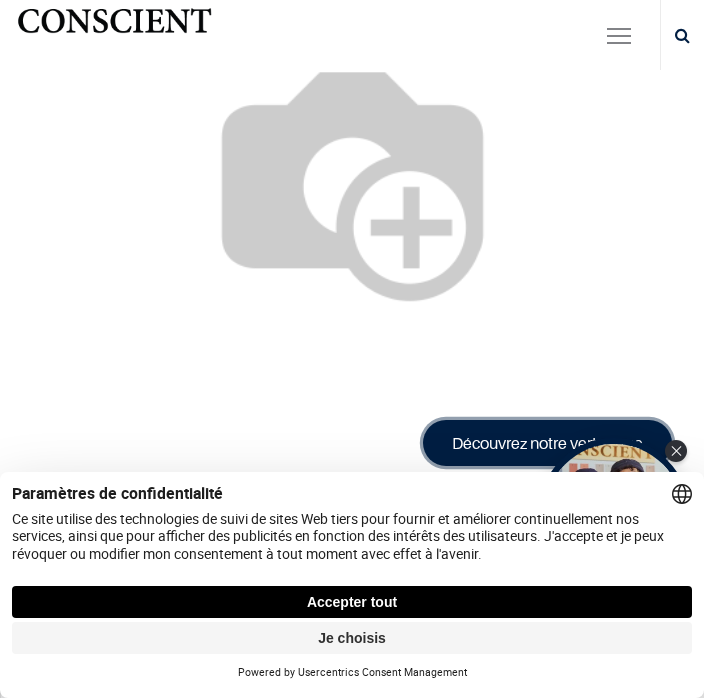 scroll, scrollTop: 1, scrollLeft: 0, axis: vertical 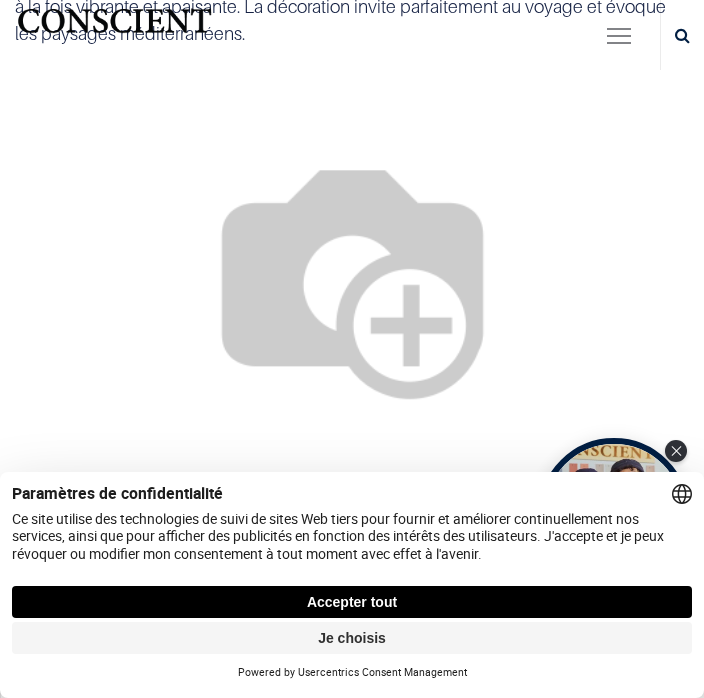 click on "Accepter tout" at bounding box center (352, 602) 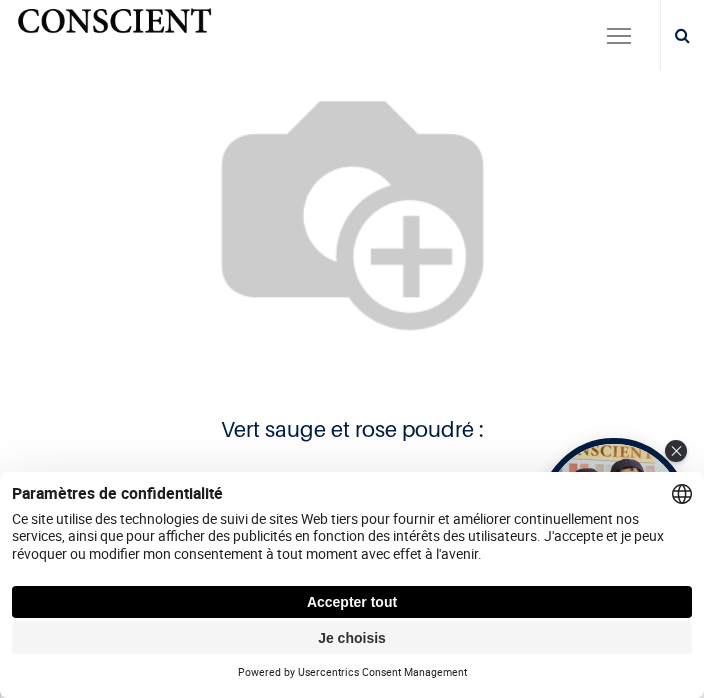 click at bounding box center (352, 206) 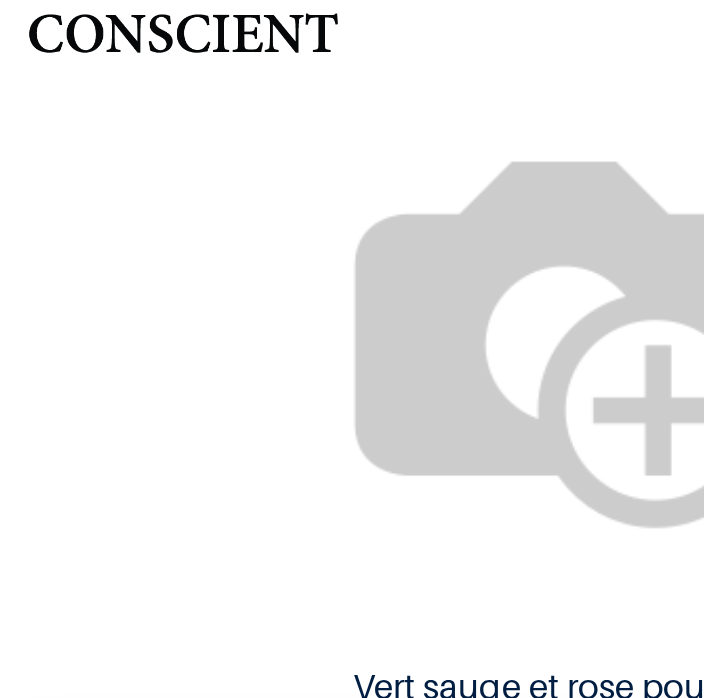 scroll, scrollTop: 0, scrollLeft: 0, axis: both 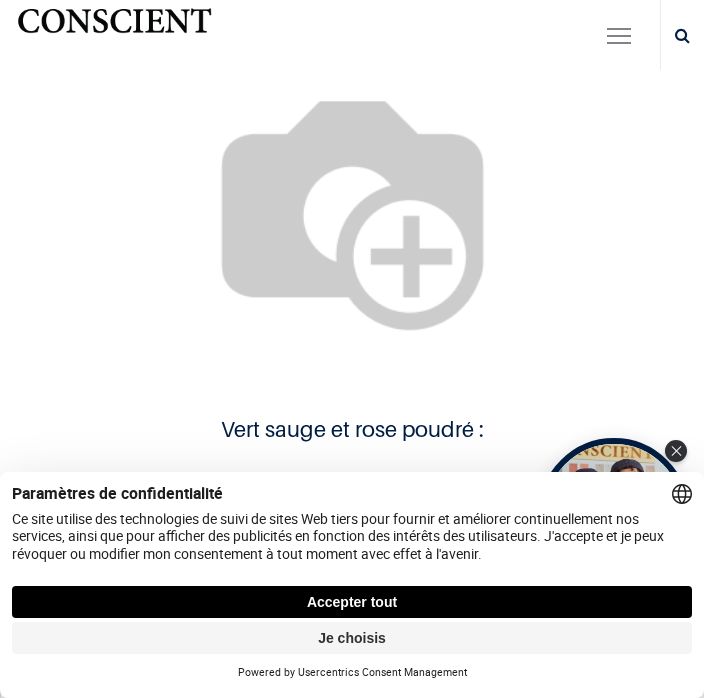 click at bounding box center [352, 206] 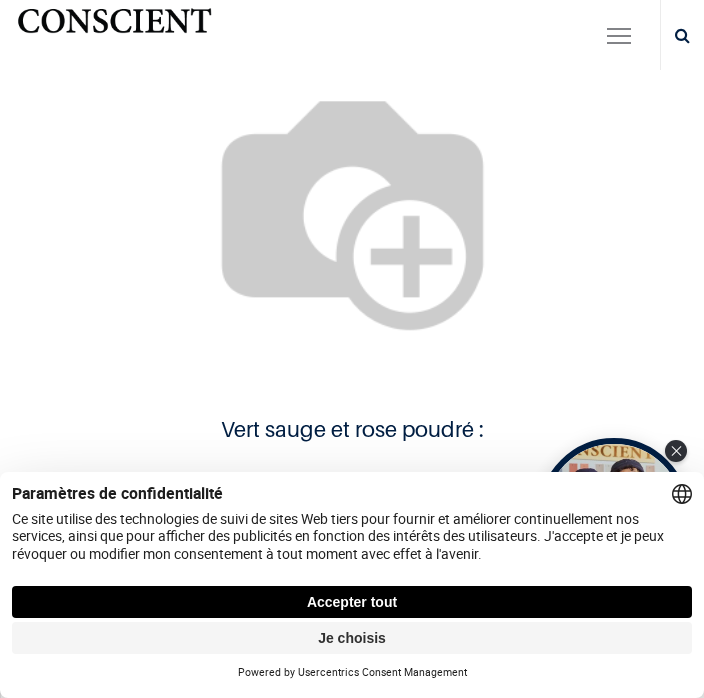 click on "Accepter tout" at bounding box center [352, 602] 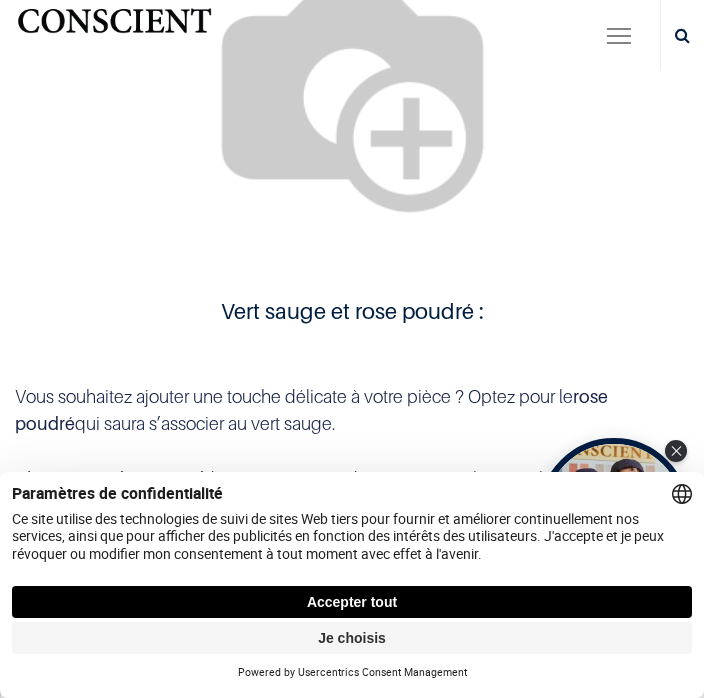 scroll, scrollTop: 3888, scrollLeft: 0, axis: vertical 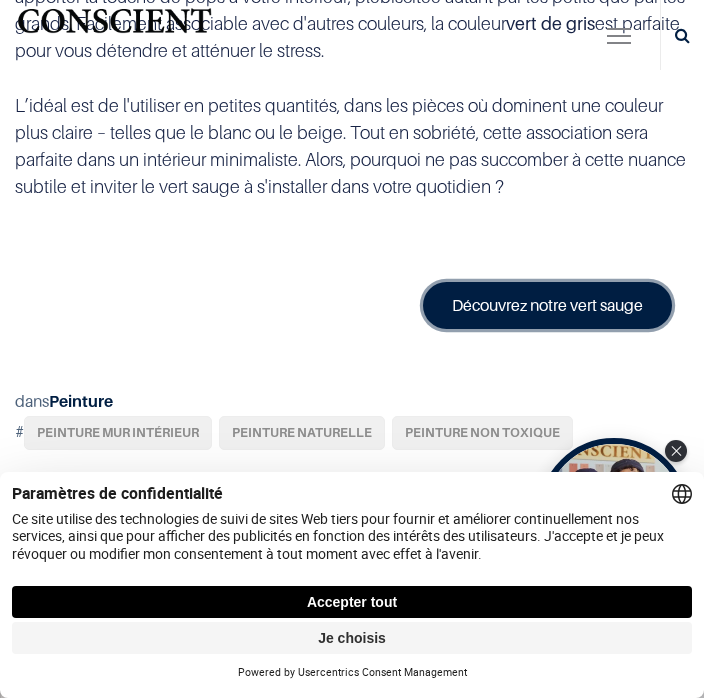 click on "Découvrez notre vert sauge" at bounding box center (547, 305) 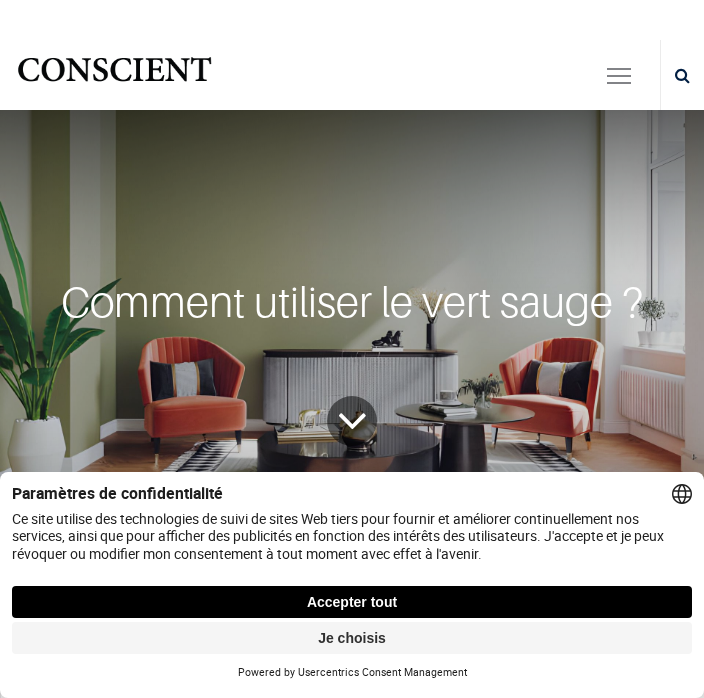 scroll, scrollTop: 0, scrollLeft: 0, axis: both 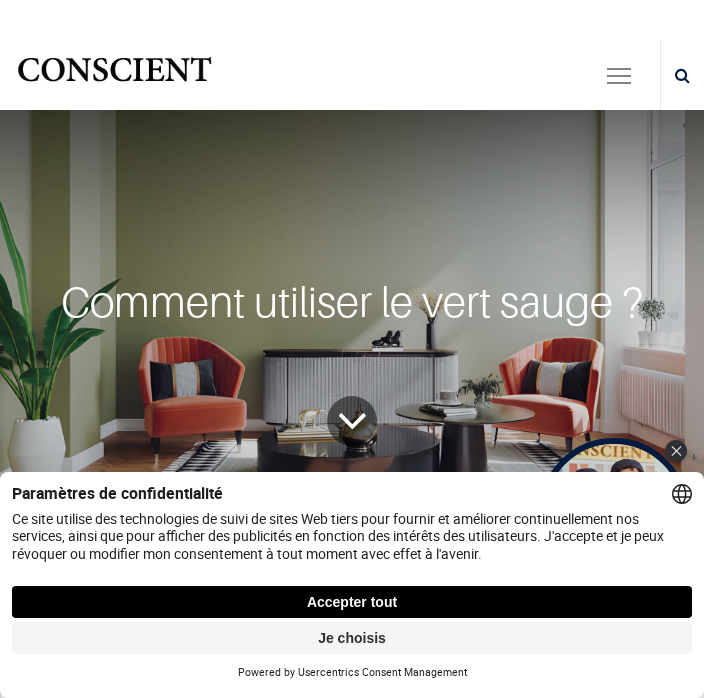 click on "Accepter tout" at bounding box center (352, 602) 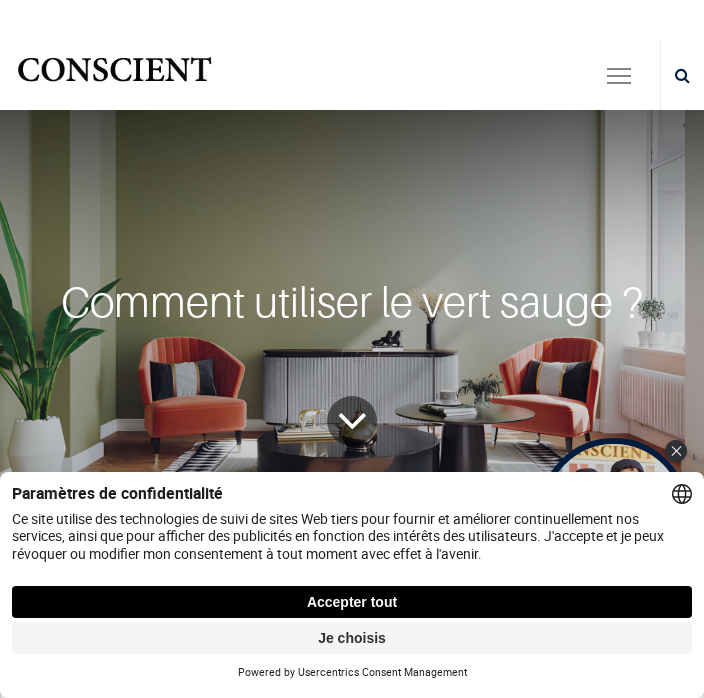 click on "Accepter tout" at bounding box center [352, 602] 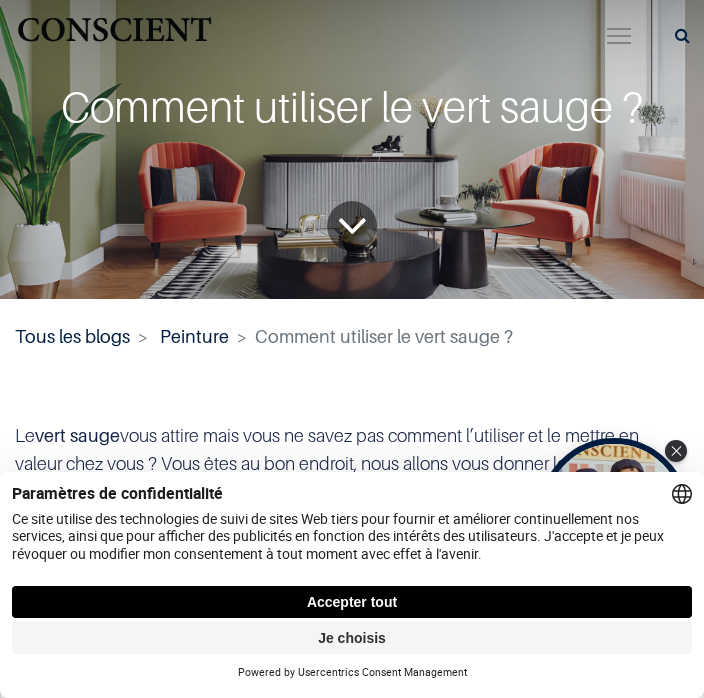 scroll, scrollTop: 0, scrollLeft: 0, axis: both 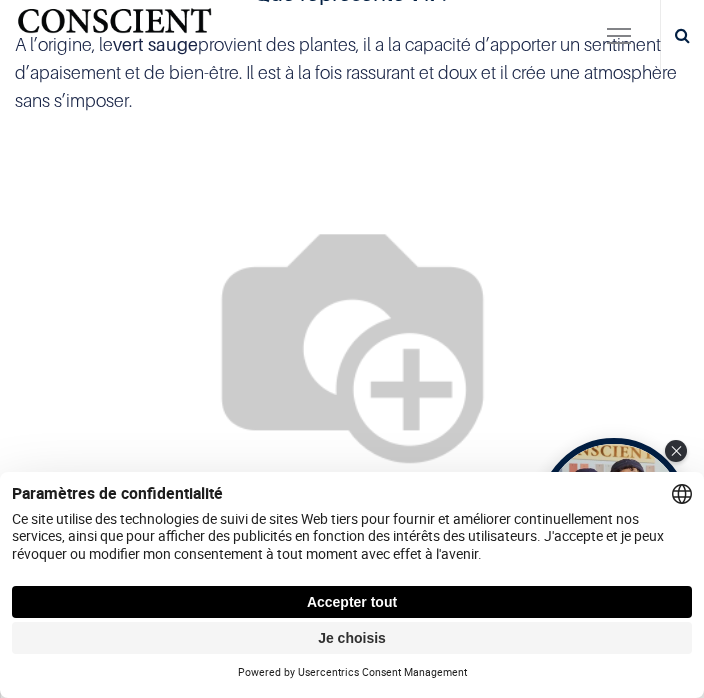 click at bounding box center (352, 339) 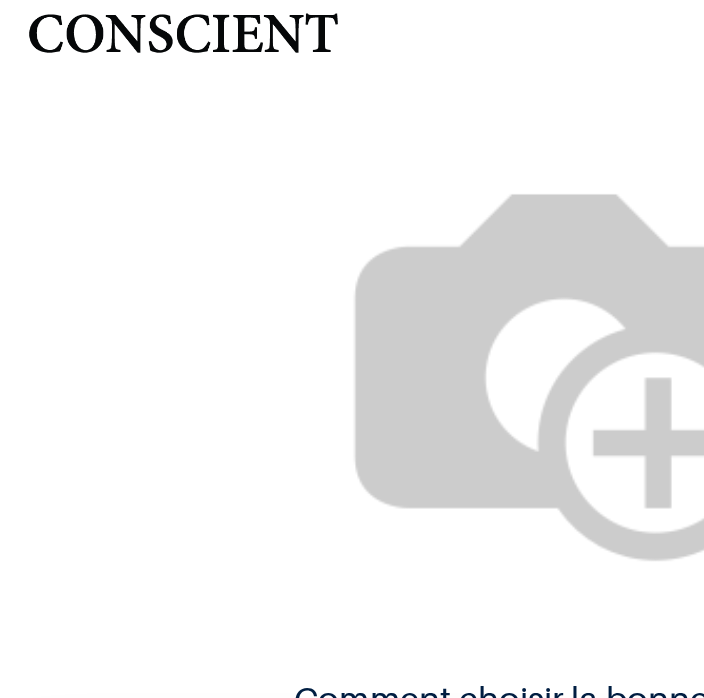 scroll, scrollTop: 830, scrollLeft: 0, axis: vertical 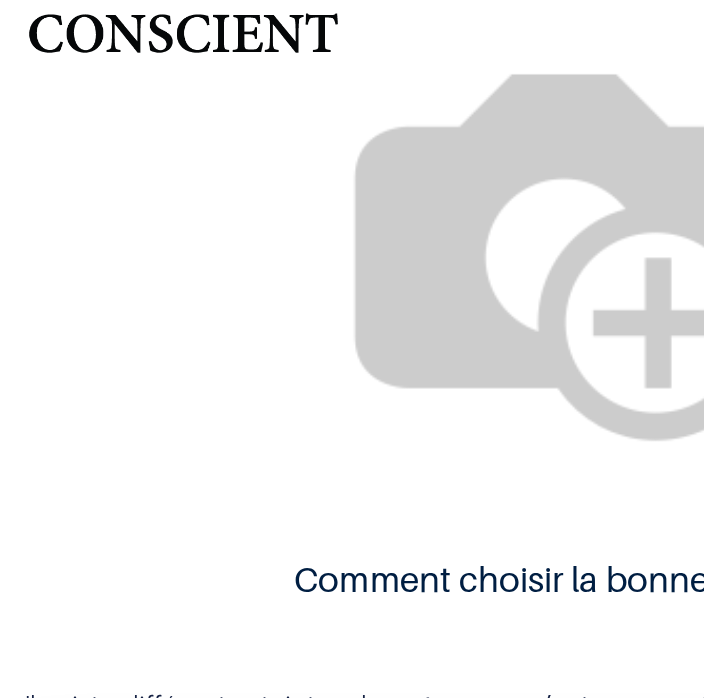 click on "Accepter tout" at bounding box center [352, 602] 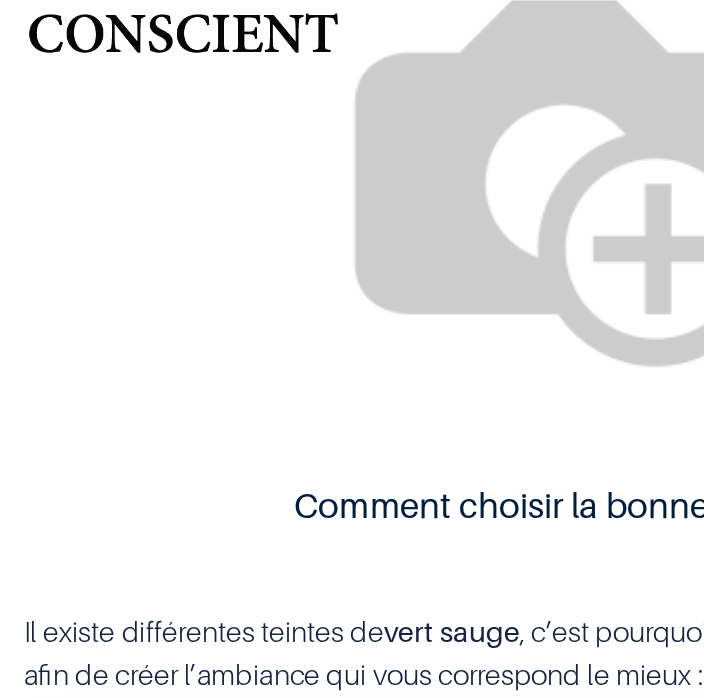 scroll, scrollTop: 293, scrollLeft: 264, axis: both 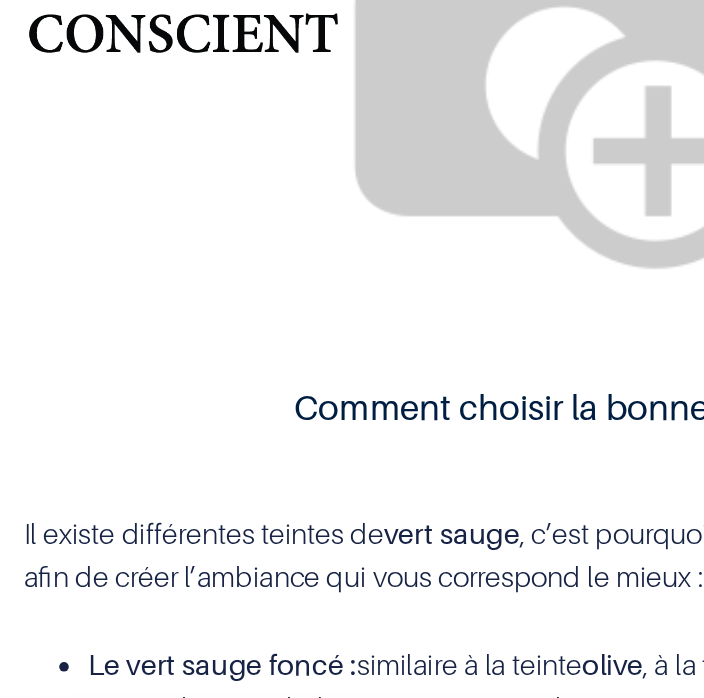 click on "Le vert sauge foncé :  similaire à la teinte  olive , à la fois élégant et calme. Favorise une ambiance chaleureuse et intime dans une pièce." at bounding box center [372, 429] 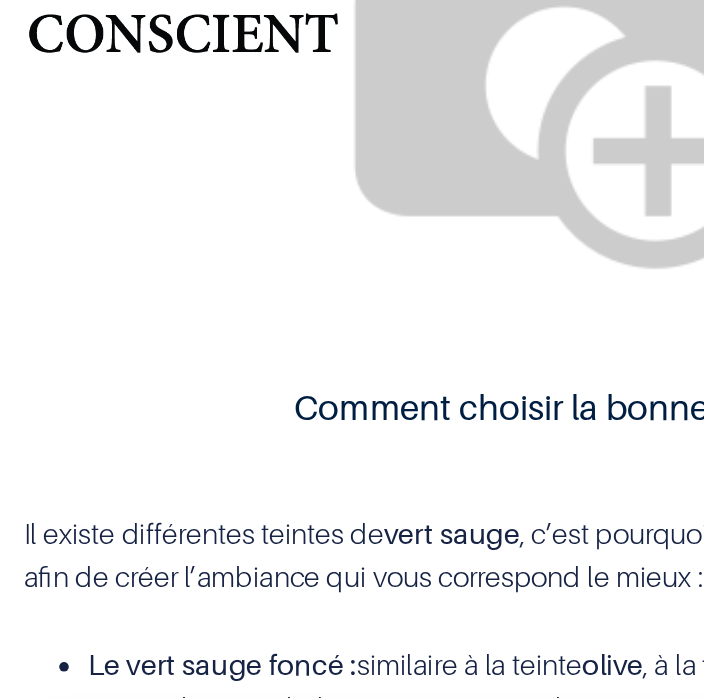 scroll, scrollTop: 1019, scrollLeft: 0, axis: vertical 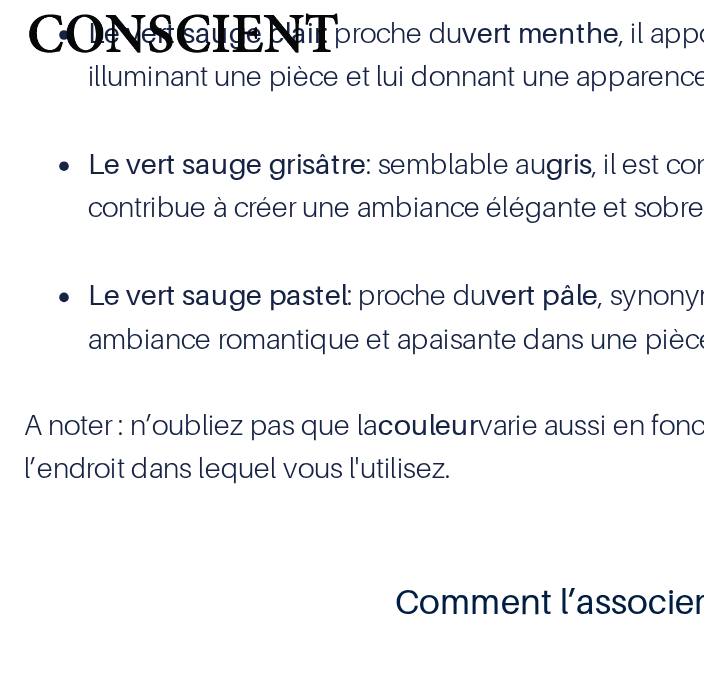 click on "Accepter tout" at bounding box center [352, 602] 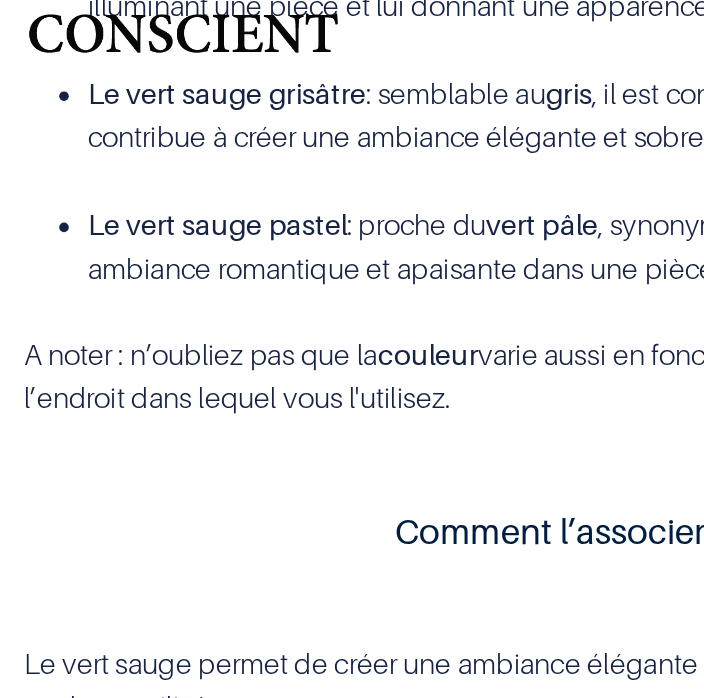 click on "Accepter tout" at bounding box center (352, 602) 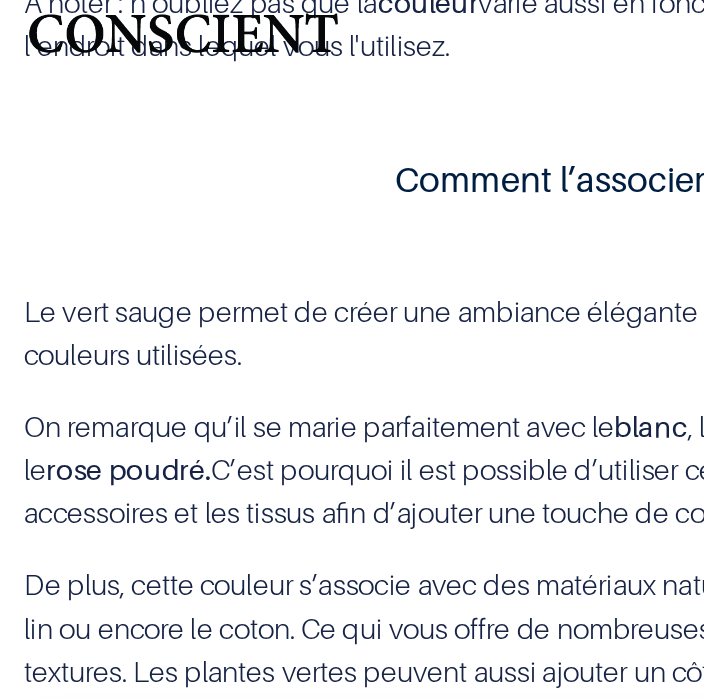click on "Accepter tout" at bounding box center [352, 602] 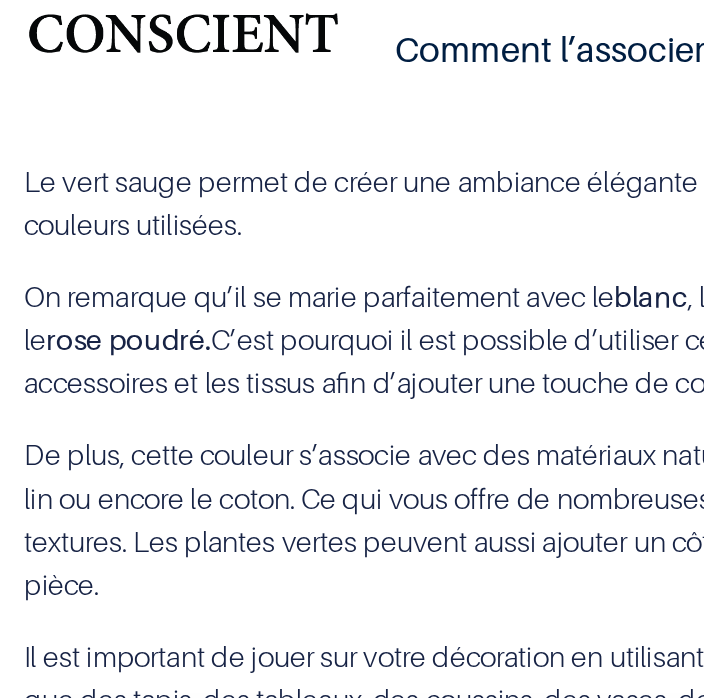 click on "Accepter tout" at bounding box center [352, 602] 